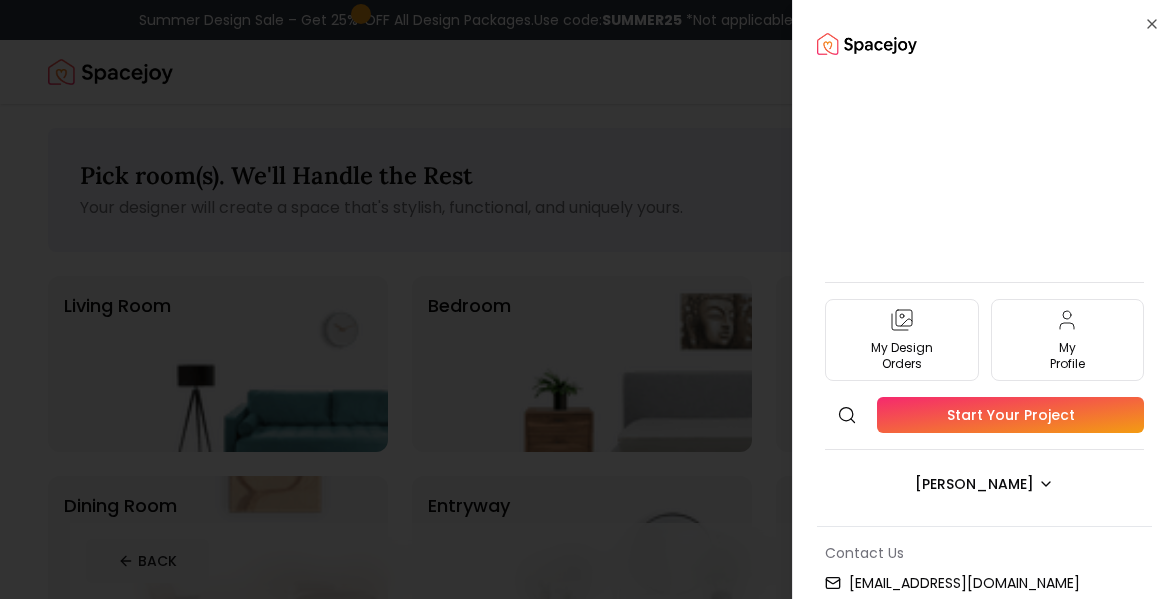 scroll, scrollTop: 0, scrollLeft: 0, axis: both 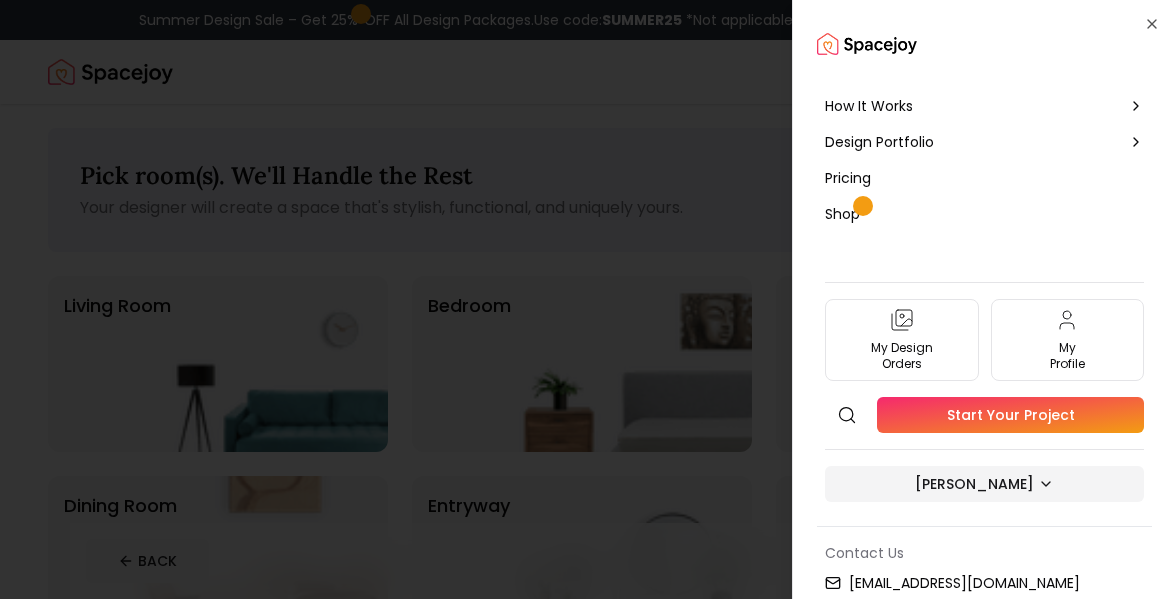 click on "Summer Design Sale – Get 25% OFF All Design Packages.  Use code:  SUMMER25   *Not applicable to packages already purchased* Spacejoy How It Works   Design Portfolio   Pricing Shop Search Start Your Project   Opal [PERSON_NAME] room(s). We'll Handle the Rest Your designer will create a space that's stylish, functional, and uniquely yours. Living Room Bedroom Office Dining Room entryway Kids' Bedroom/Nursery *Euphoria Only Room Kitchen/Bathroom
*Euphoria Only Room Outdoor *Euphoria Only Room Large Spaces
( Basements, Studios, Open living/dining rooms ) *Euphoria Only Room BACK SAVE & NEXT Spacejoy is an online interior design platform that helps you create a personalized home with ease. Our experts craft stunning designs tailored to your style and needs, ensuring a stress-free journey. Preview your dream space before shopping, avoiding costly returns. quick links hire a designer customer stories interior design ideas style quiz gift cards check card balance support faqs refund policy return policies blog  to" at bounding box center (582, 1381) 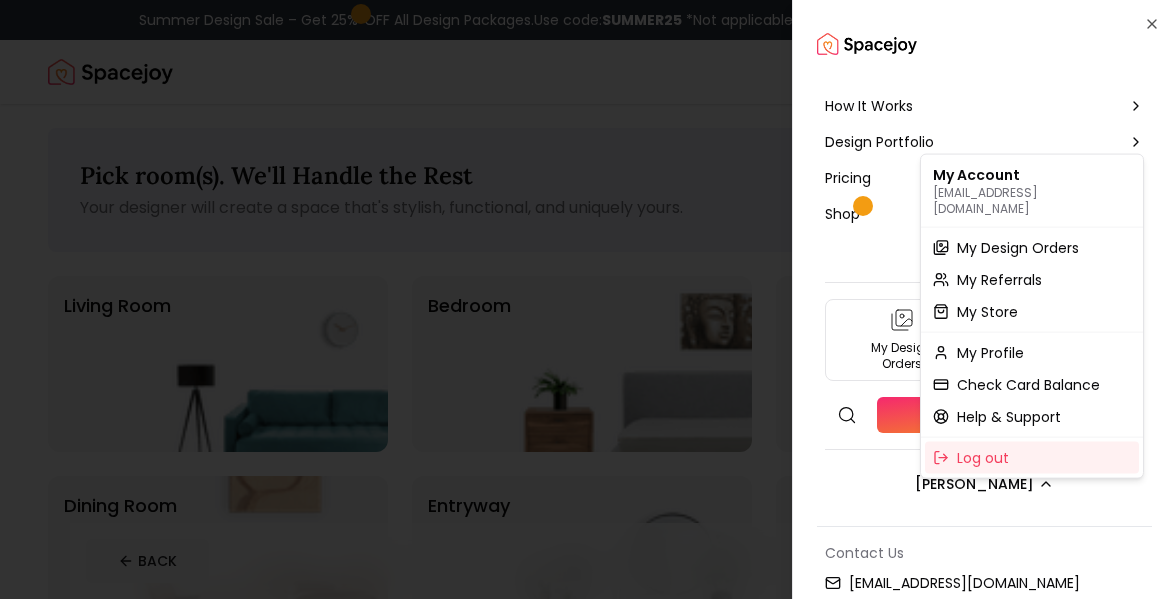 click at bounding box center [588, 299] 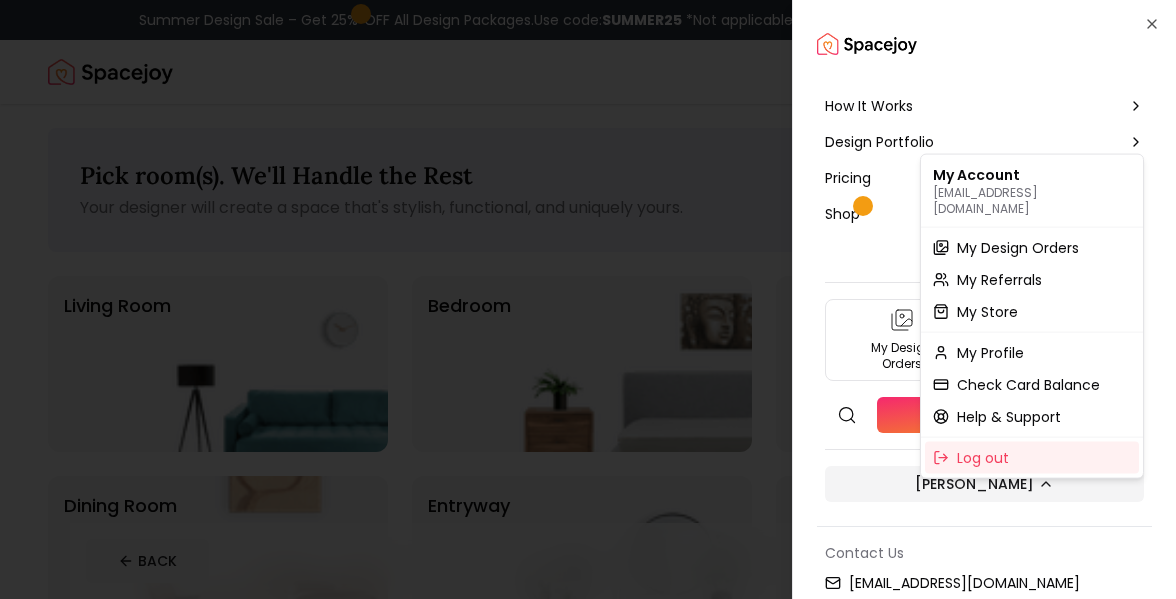 click on "Summer Design Sale – Get 25% OFF All Design Packages.  Use code:  SUMMER25   *Not applicable to packages already purchased* Spacejoy How It Works   Design Portfolio   Pricing Shop Search Start Your Project   Opal [PERSON_NAME] room(s). We'll Handle the Rest Your designer will create a space that's stylish, functional, and uniquely yours. Living Room Bedroom Office Dining Room entryway Kids' Bedroom/Nursery *Euphoria Only Room Kitchen/Bathroom
*Euphoria Only Room Outdoor *Euphoria Only Room Large Spaces
( Basements, Studios, Open living/dining rooms ) *Euphoria Only Room BACK SAVE & NEXT Spacejoy is an online interior design platform that helps you create a personalized home with ease. Our experts craft stunning designs tailored to your style and needs, ensuring a stress-free journey. Preview your dream space before shopping, avoiding costly returns. quick links hire a designer customer stories interior design ideas style quiz gift cards check card balance support faqs refund policy return policies blog  to" at bounding box center [582, 1381] 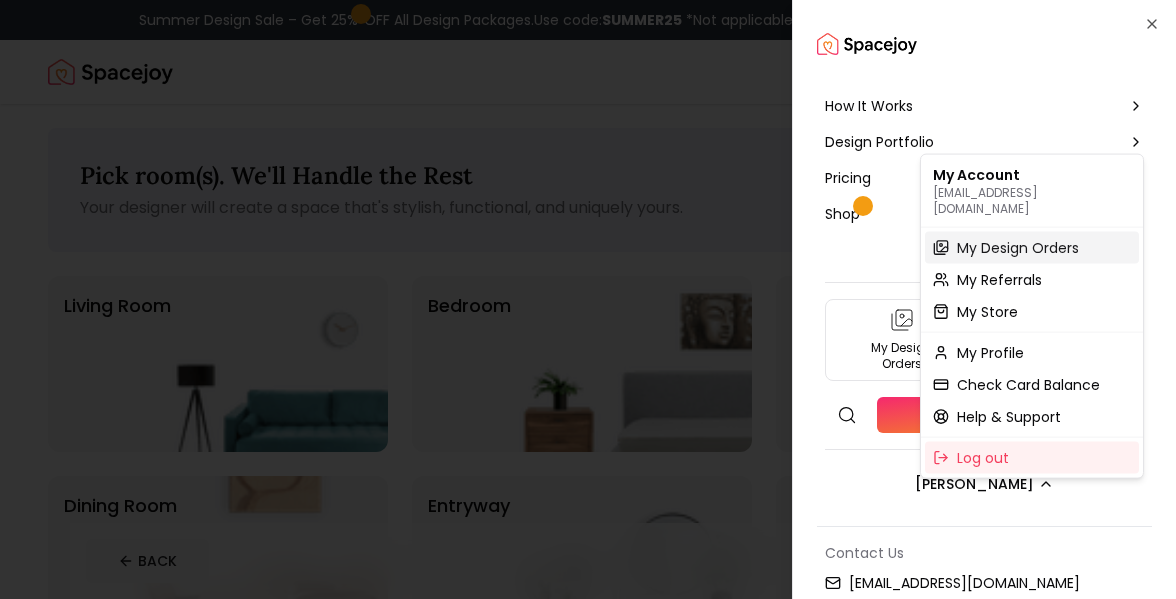 click on "My Design Orders" at bounding box center [1018, 248] 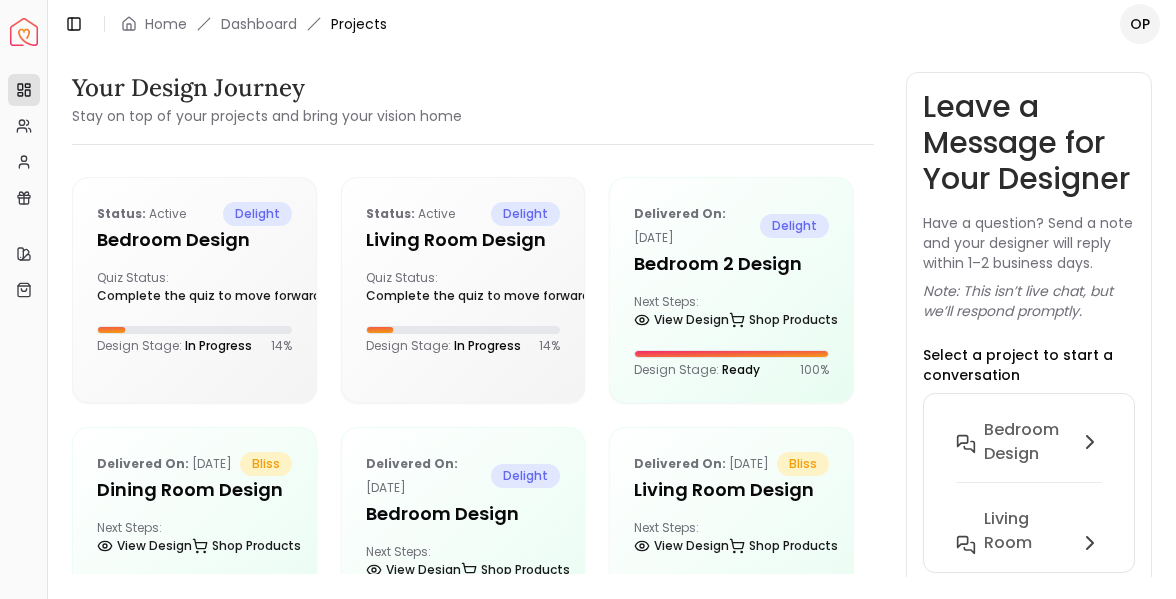 click on "Spacejoy Dashboard Overview Projects My Referrals My Profile Gift Card Balance Quick Links My Style My Store Toggle Sidebar Home Dashboard Projects OP Your Design Journey Stay on top of your projects and bring your vision home Status:   active delight Bedroom design Quiz Status: Complete the quiz to move forward   Design Stage:   In Progress 14 % Status:   active delight Living Room design Quiz Status: Complete the quiz to move forward   Design Stage:   In Progress 14 % Delivered on:   [DATE] delight Bedroom 2 Design Next Steps: View Design Shop Products Design Stage:   Ready 100 % Delivered on:   [DATE] bliss Dining Room Design Next Steps: View Design Shop Products Design Stage:   Ready 100 % Delivered on:   [DATE] delight Bedroom Design Next Steps: View Design Shop Products Design Stage:   Ready 100 % Delivered on:   [DATE] bliss Living Room Design Next Steps: View Design Shop Products Design Stage:   Ready 100 % Your Gateway to Affordable Designer Furniture Browse Store       Add" at bounding box center [588, 299] 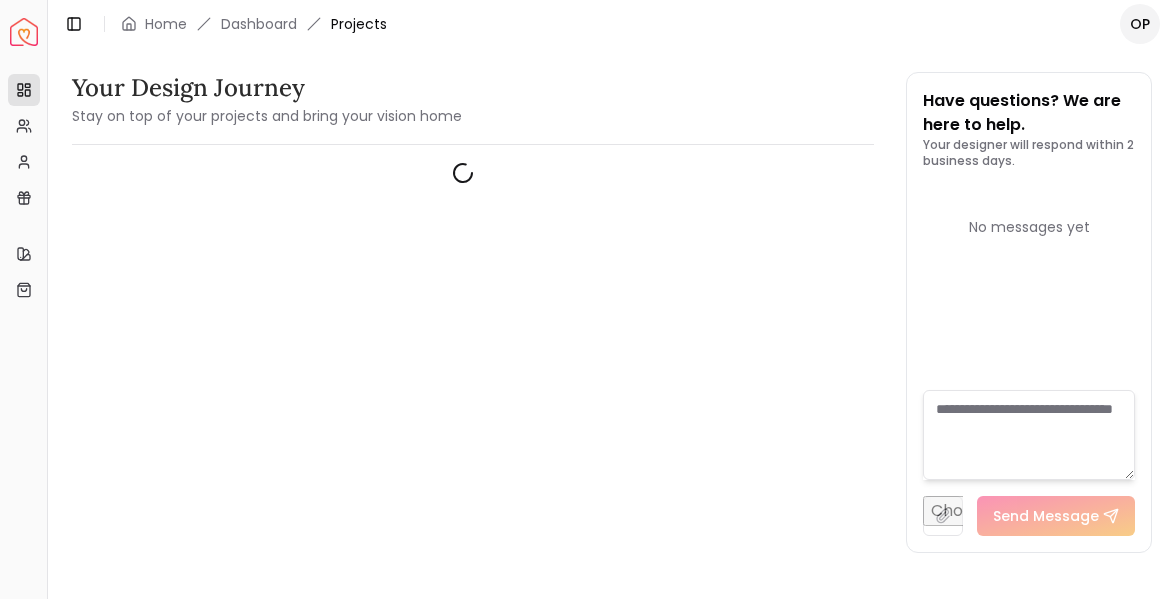 scroll, scrollTop: 0, scrollLeft: 0, axis: both 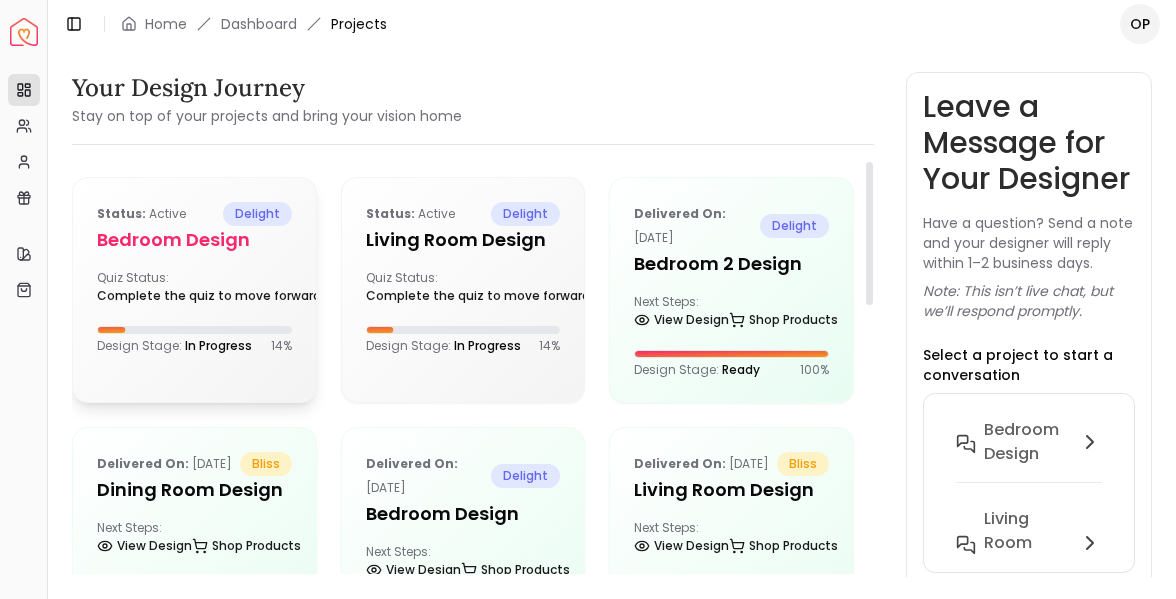 click on "Status:   active delight Bedroom design Quiz Status: Complete the quiz to move forward   Design Stage:   In Progress 14 %" at bounding box center [194, 278] 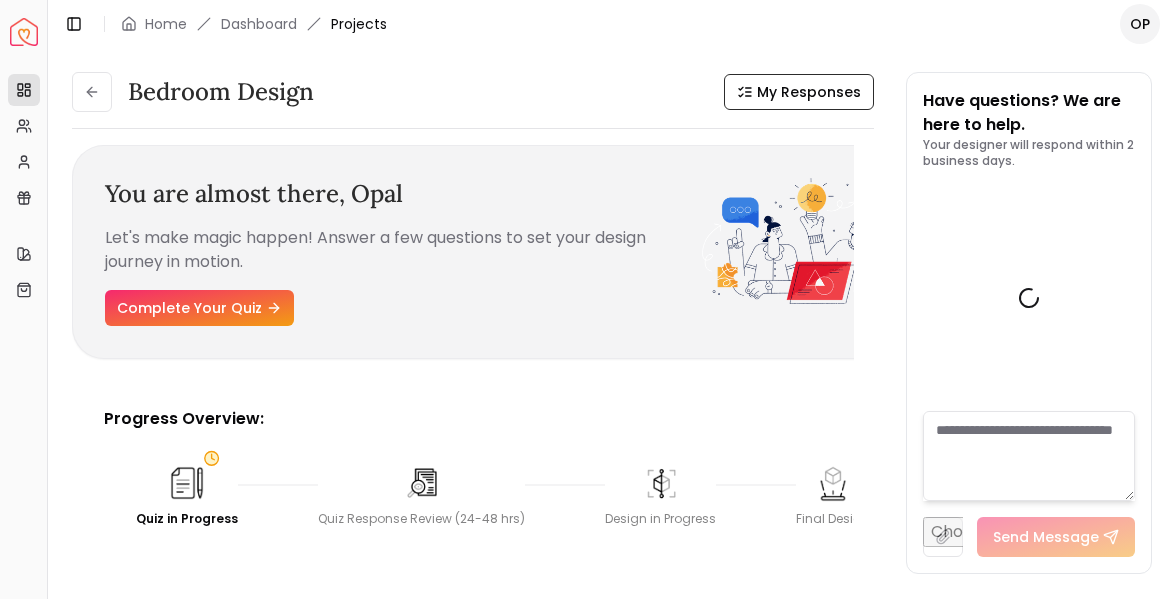scroll, scrollTop: 1313, scrollLeft: 0, axis: vertical 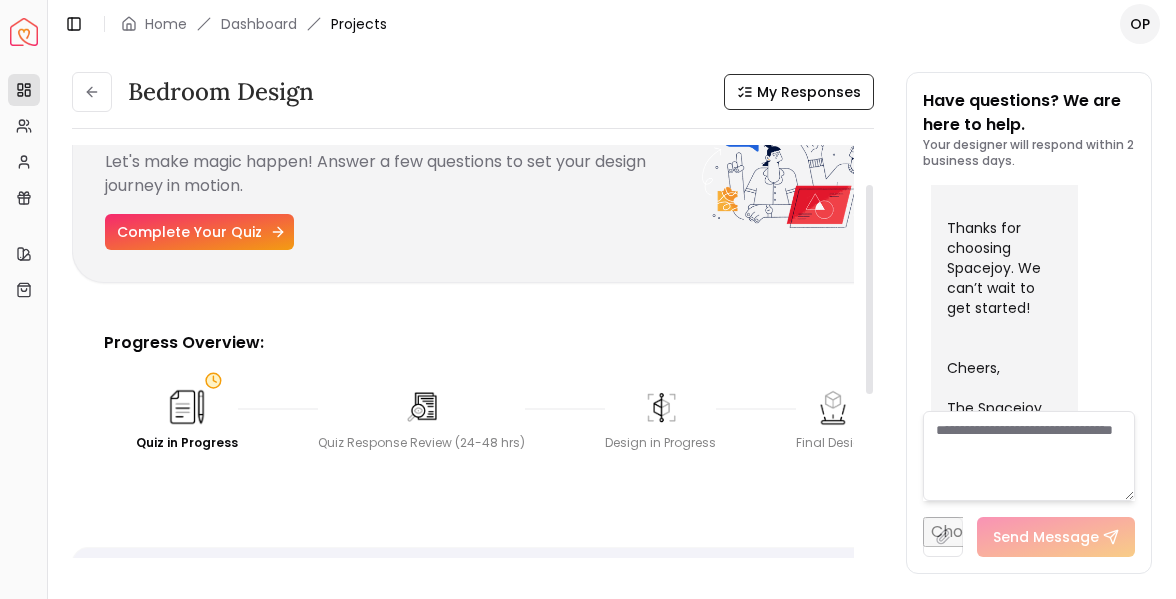 click on "Complete Your Quiz" at bounding box center [199, 232] 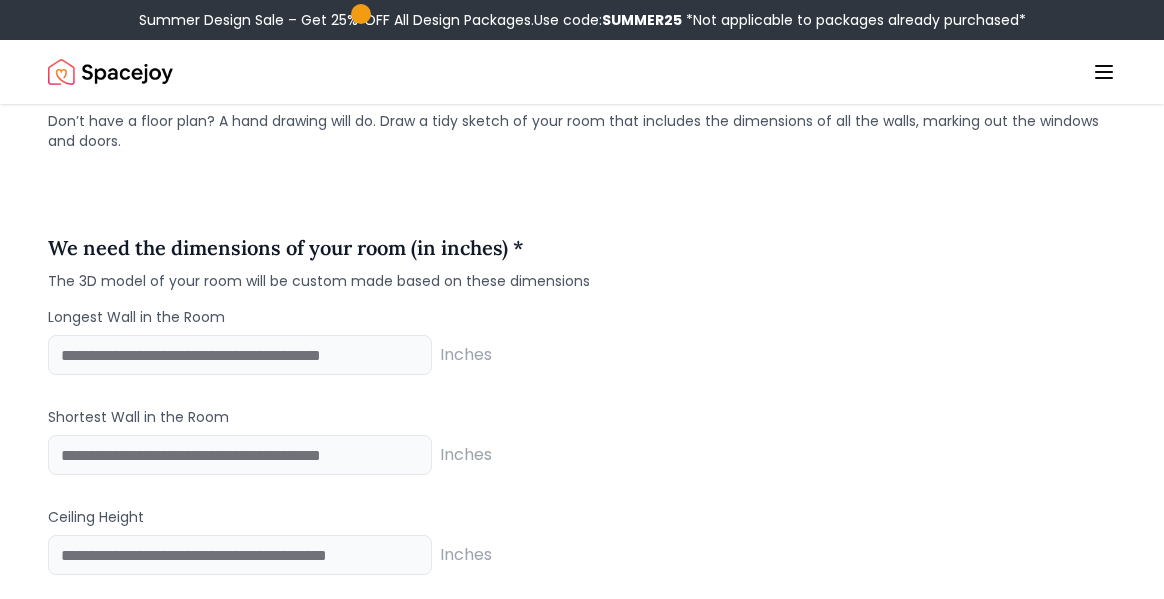 scroll, scrollTop: 1275, scrollLeft: 0, axis: vertical 